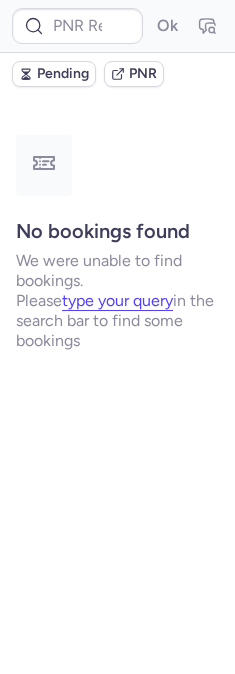 scroll, scrollTop: 0, scrollLeft: 0, axis: both 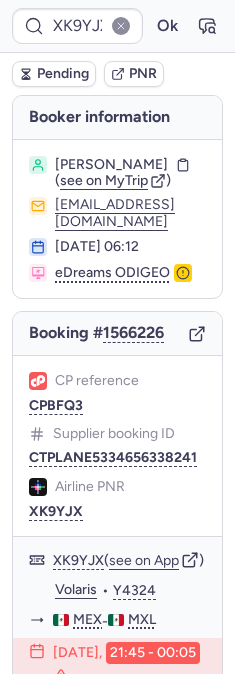 type on "CPG9GQ" 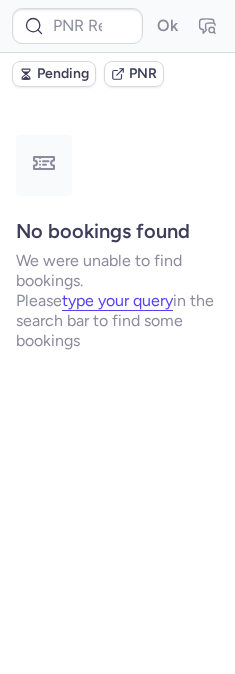 type on "CPG9GQ" 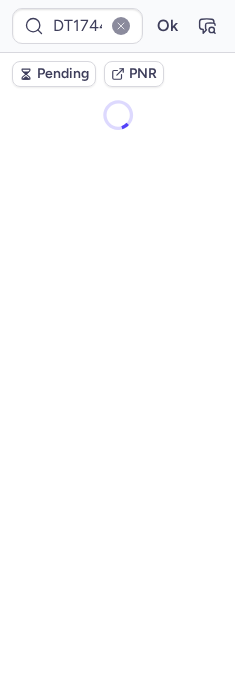 type on "10812518210503" 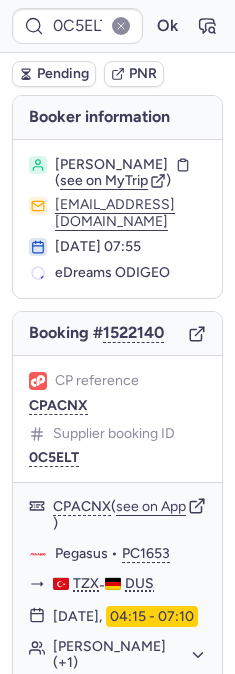 type on "10812518210503" 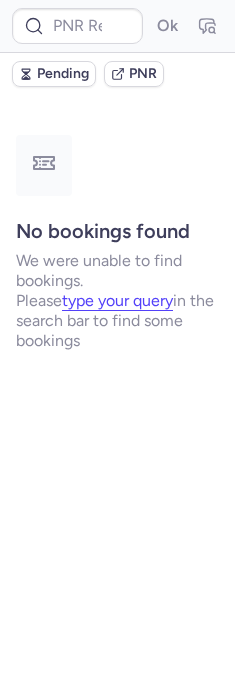 type on "3745356" 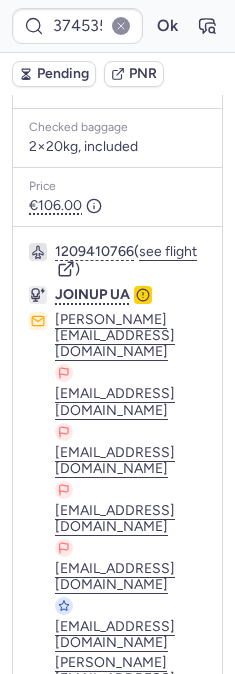 scroll, scrollTop: 666, scrollLeft: 0, axis: vertical 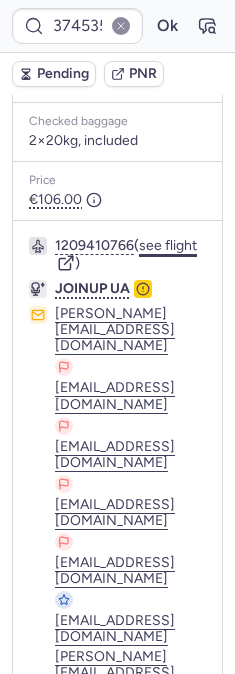 click on "see flight" 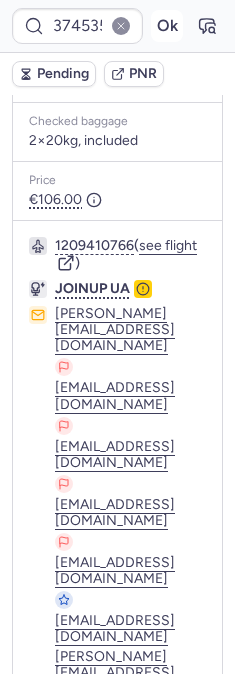 click on "Ok" at bounding box center (167, 26) 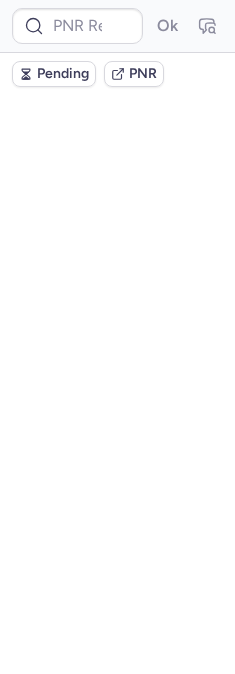 scroll, scrollTop: 0, scrollLeft: 0, axis: both 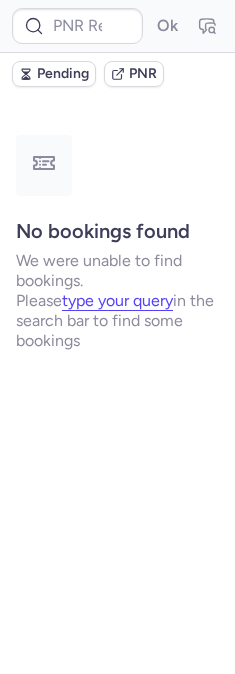 type on "CPFJQA" 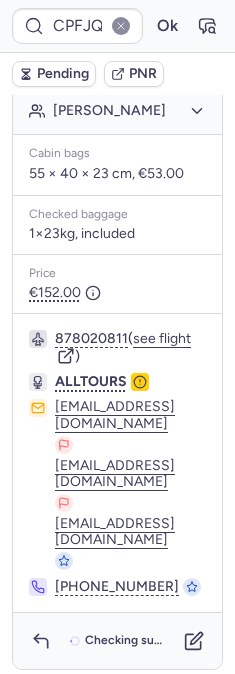 scroll, scrollTop: 640, scrollLeft: 0, axis: vertical 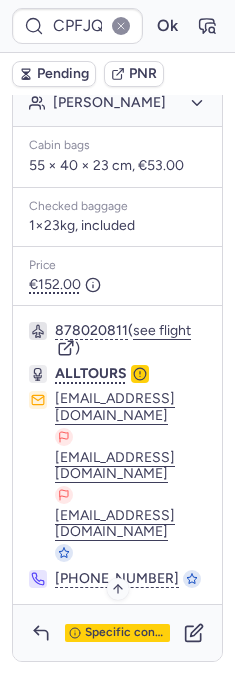 click on "Specific conditions" at bounding box center [117, 633] 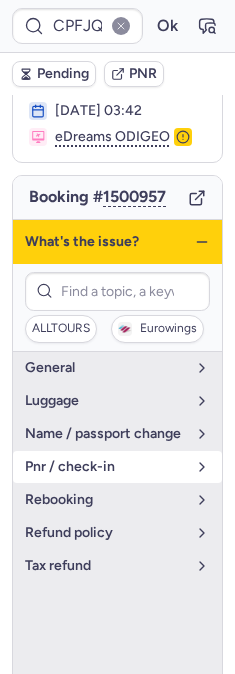 click on "pnr / check-in" at bounding box center [117, 467] 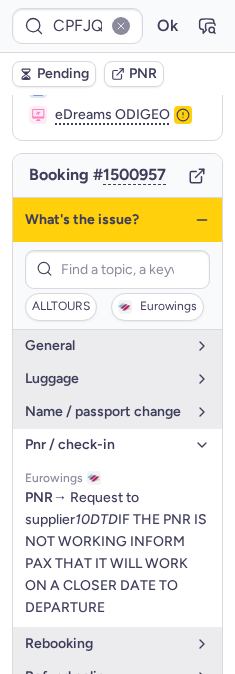 scroll, scrollTop: 152, scrollLeft: 0, axis: vertical 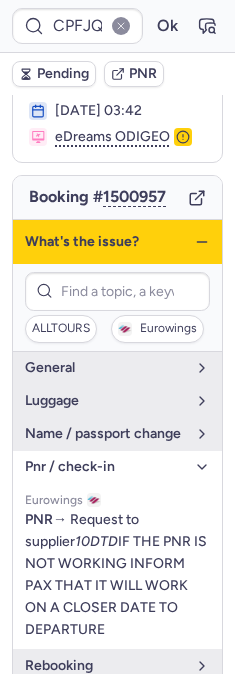 click 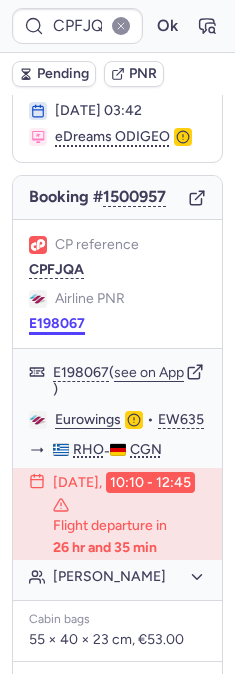 click on "E198067" at bounding box center (57, 324) 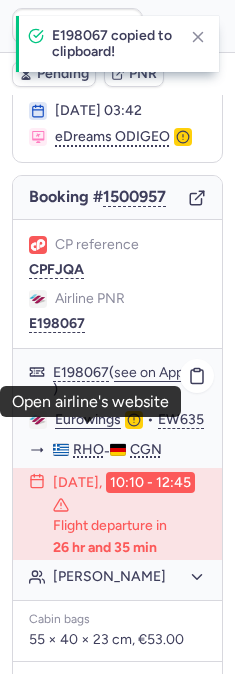 click on "Eurowings" 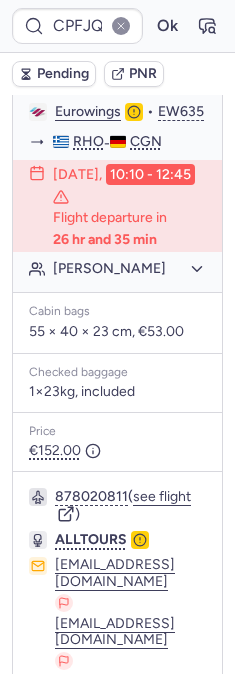 scroll, scrollTop: 485, scrollLeft: 0, axis: vertical 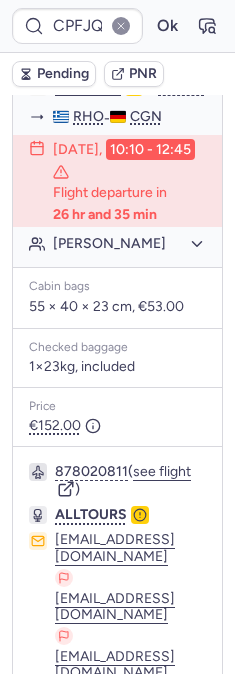 click on "[PERSON_NAME]" 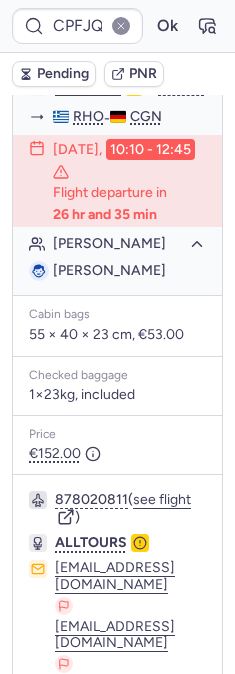 click on "[PERSON_NAME]" at bounding box center [109, 270] 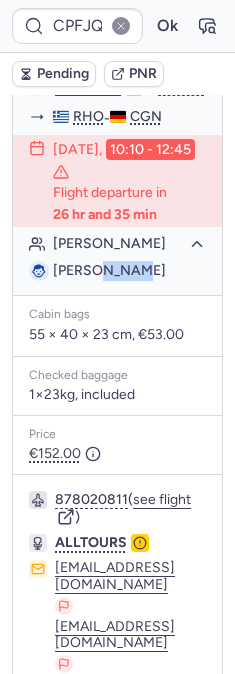 click on "[PERSON_NAME]" at bounding box center (109, 270) 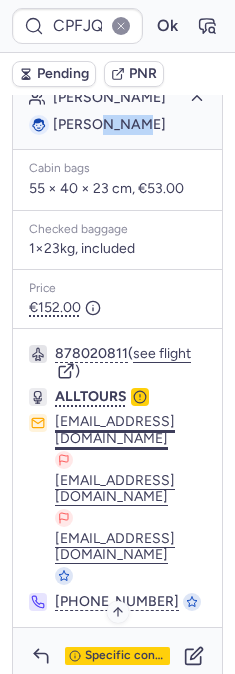 scroll, scrollTop: 668, scrollLeft: 0, axis: vertical 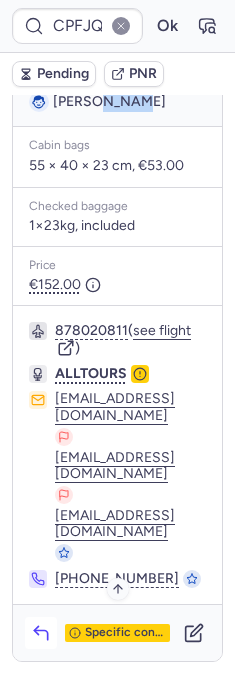 click 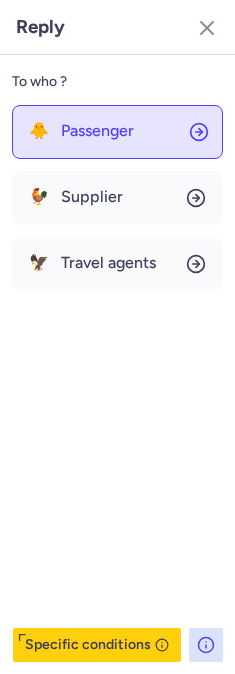 click on "🐥 Passenger" 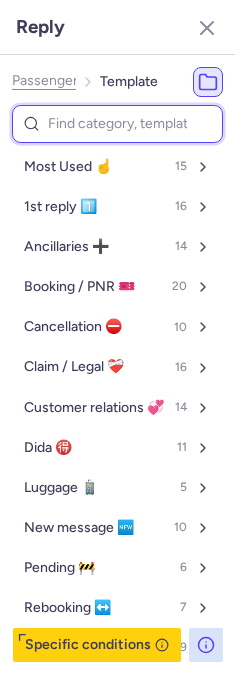 click at bounding box center [117, 124] 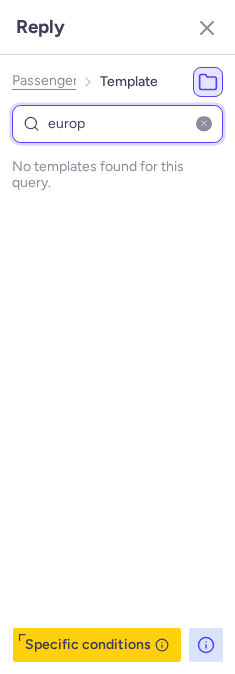 type on "euro" 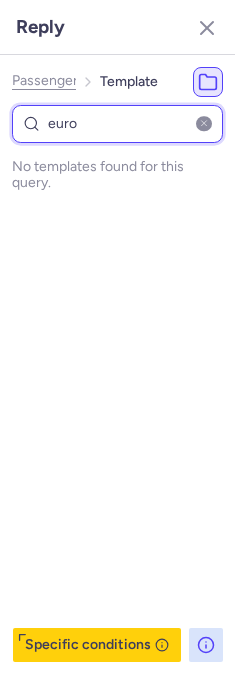select on "de" 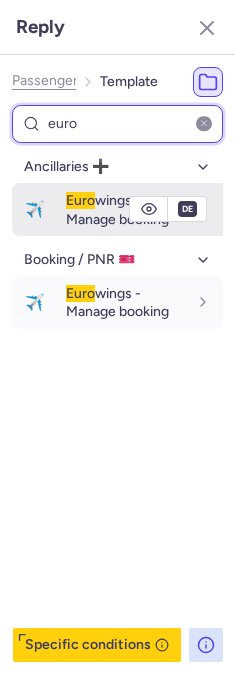 type on "euro" 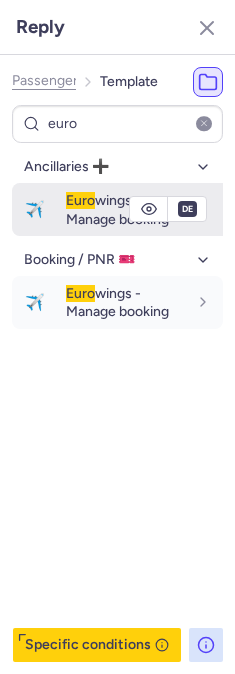 click on "Euro wings - Manage booking" at bounding box center [117, 209] 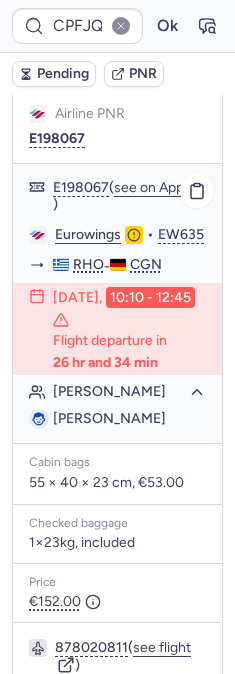 scroll, scrollTop: 335, scrollLeft: 0, axis: vertical 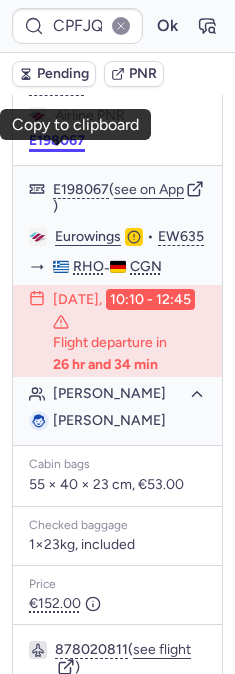 click on "E198067" at bounding box center [57, 141] 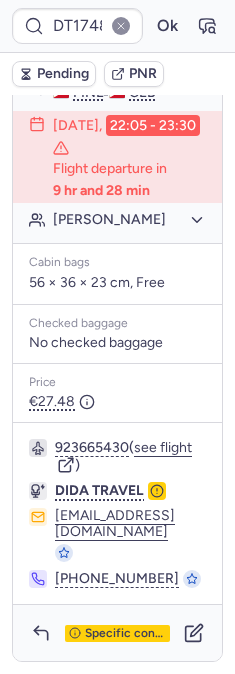 scroll, scrollTop: 633, scrollLeft: 0, axis: vertical 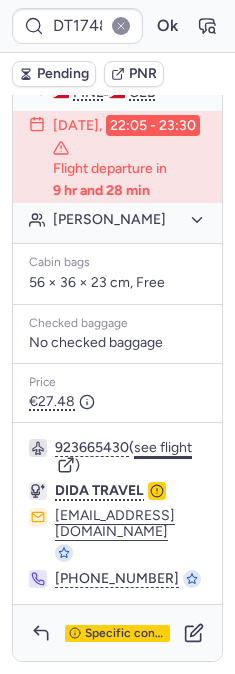 click on "see flight" 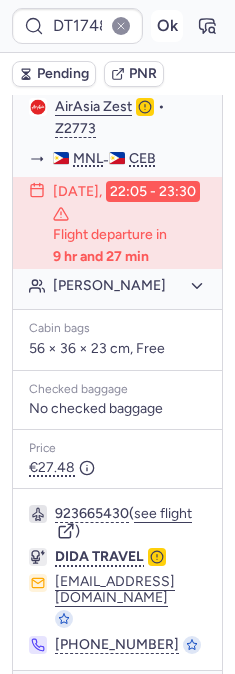 scroll, scrollTop: 522, scrollLeft: 0, axis: vertical 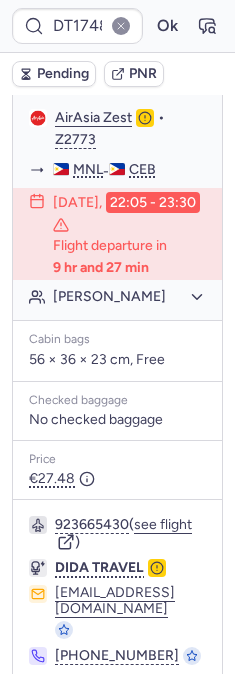 click on "DT1748349741127070  Ok" at bounding box center (117, 26) 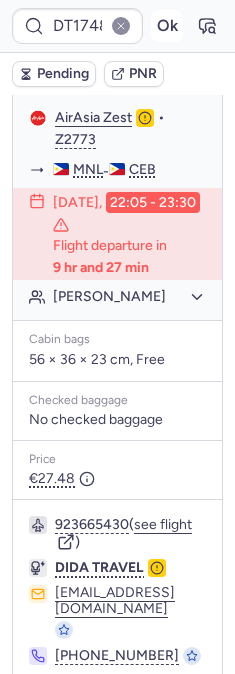 click on "Ok" at bounding box center (167, 26) 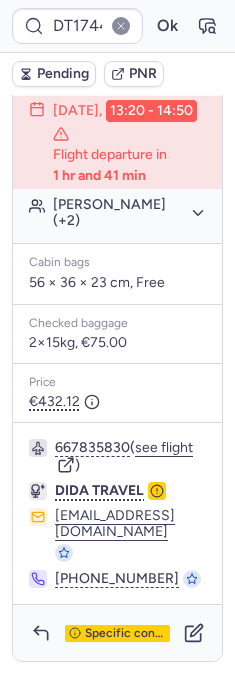 scroll, scrollTop: 590, scrollLeft: 0, axis: vertical 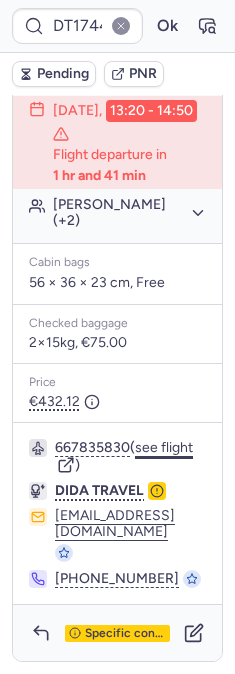 click on "see flight" 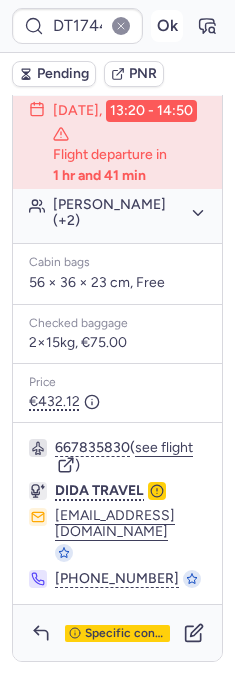 click on "Ok" at bounding box center [167, 26] 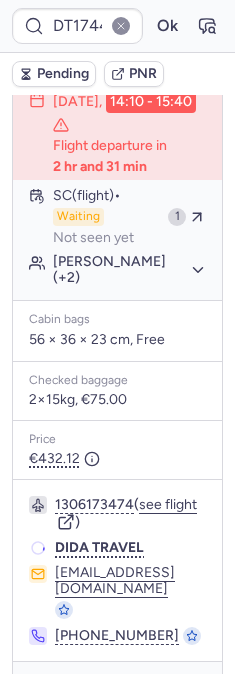 scroll, scrollTop: 590, scrollLeft: 0, axis: vertical 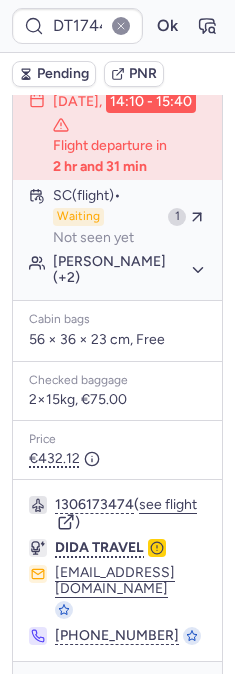 type on "CP9GXU" 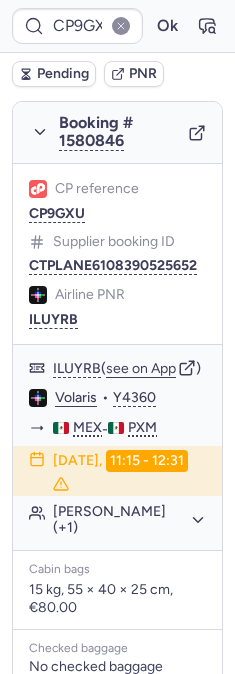 scroll, scrollTop: 499, scrollLeft: 0, axis: vertical 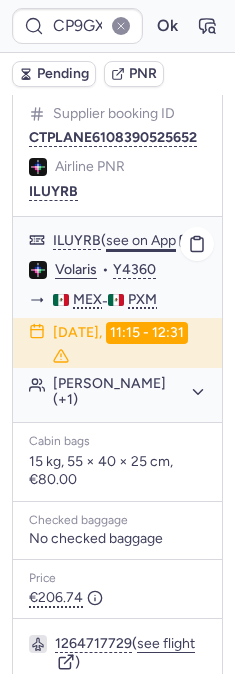 click on "see on App" 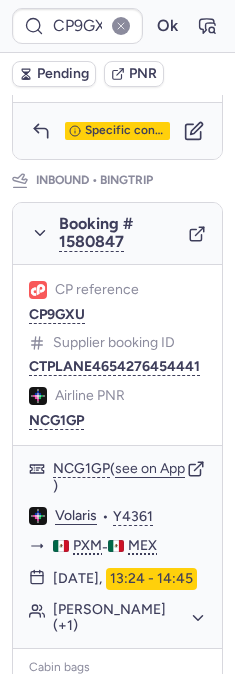 scroll, scrollTop: 1200, scrollLeft: 0, axis: vertical 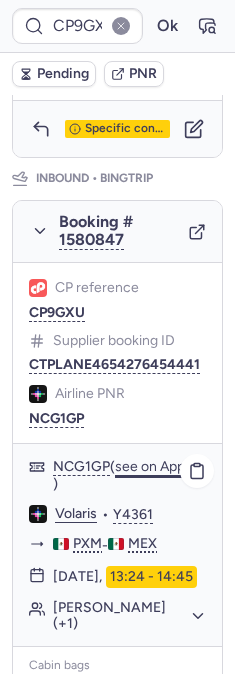 click on "see on App" 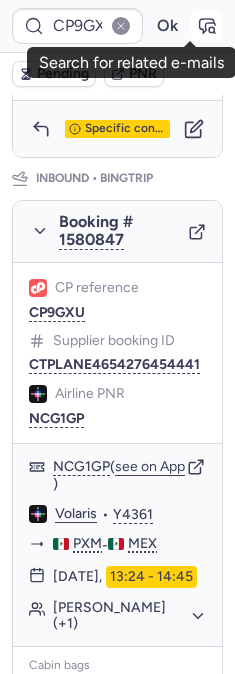 click 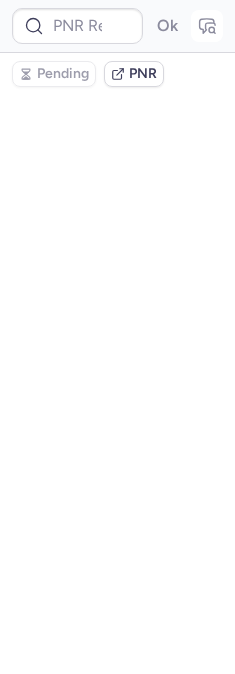type on "CP9GXU" 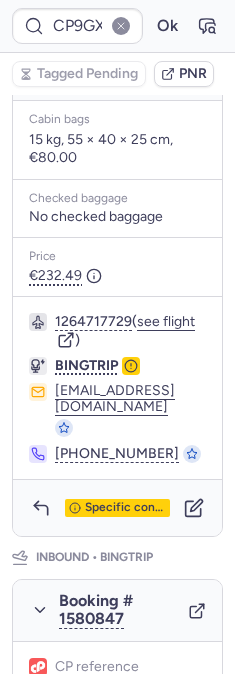scroll, scrollTop: 839, scrollLeft: 0, axis: vertical 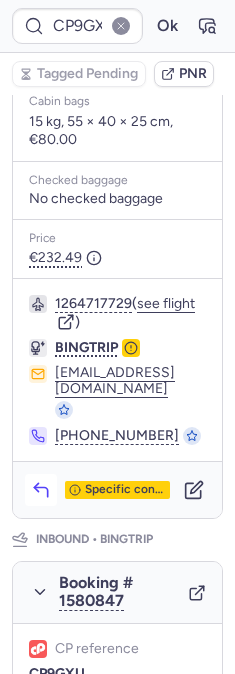 click at bounding box center (41, 490) 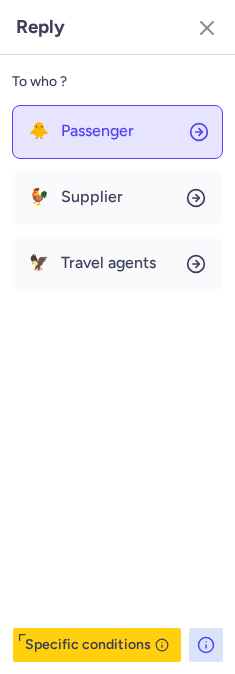 click on "🐥 Passenger" 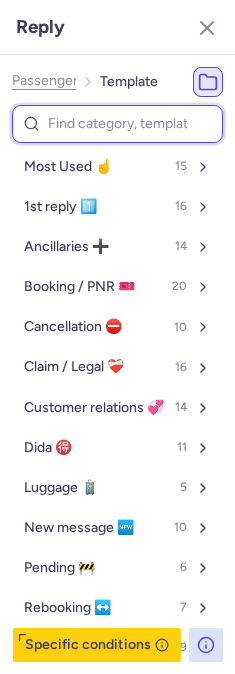 click at bounding box center [117, 124] 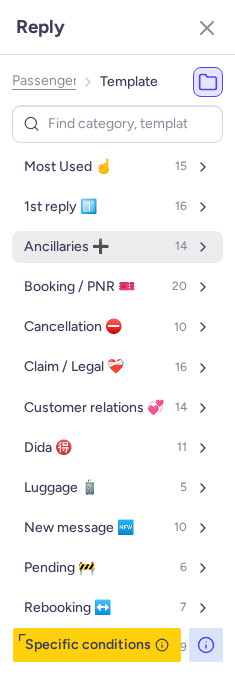 click on "Ancillaries ➕ 14" at bounding box center (117, 247) 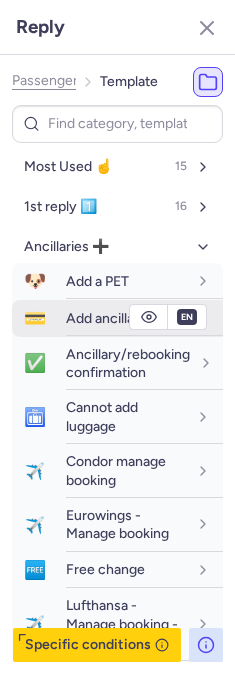 click on "Add ancillary" at bounding box center (106, 318) 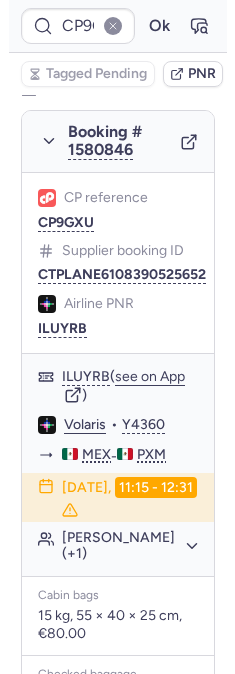 scroll, scrollTop: 0, scrollLeft: 0, axis: both 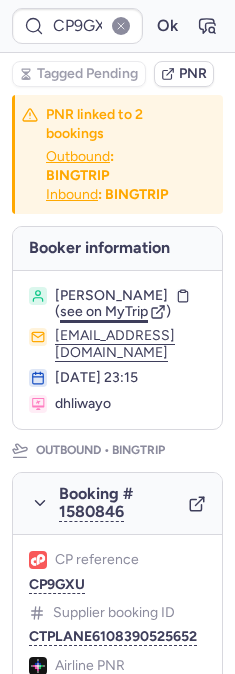 click on "see on MyTrip" at bounding box center (104, 311) 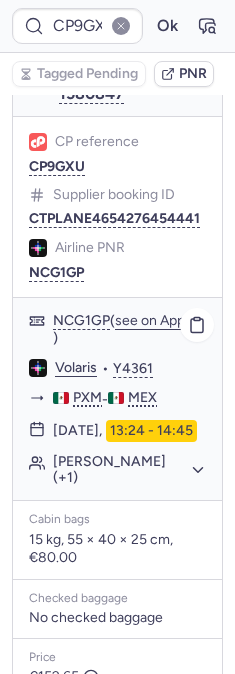 scroll, scrollTop: 1345, scrollLeft: 0, axis: vertical 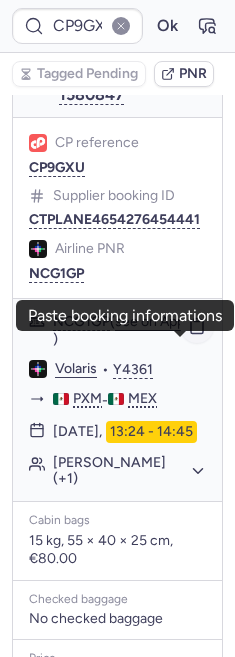 click 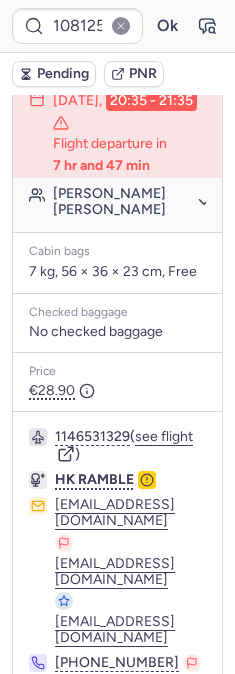 scroll, scrollTop: 616, scrollLeft: 0, axis: vertical 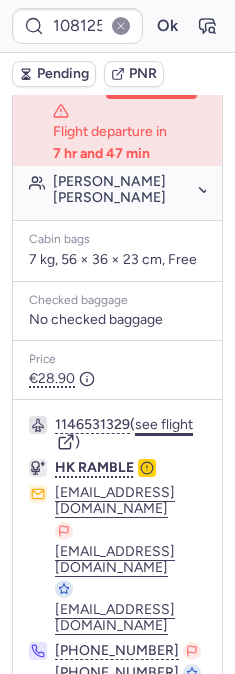 click on "see flight" 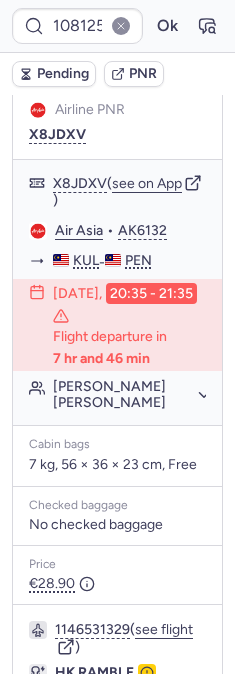 scroll, scrollTop: 377, scrollLeft: 0, axis: vertical 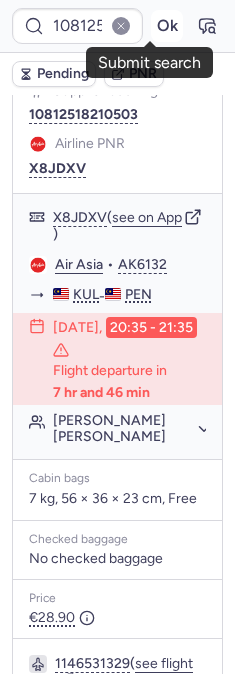 click on "Ok" at bounding box center [167, 26] 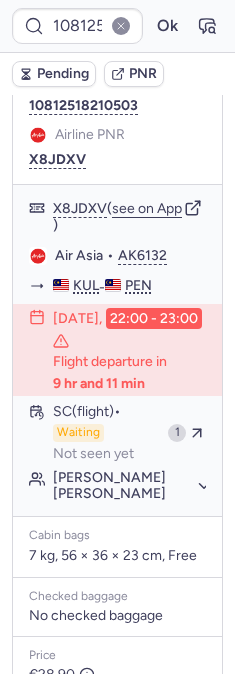 scroll, scrollTop: 377, scrollLeft: 0, axis: vertical 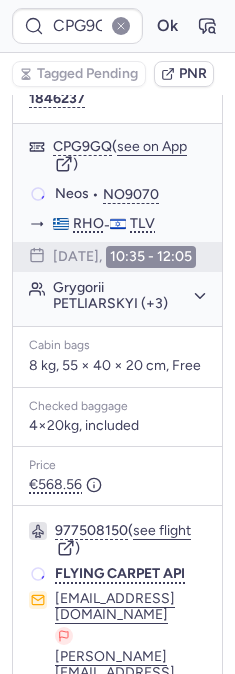 type on "CPU8BW" 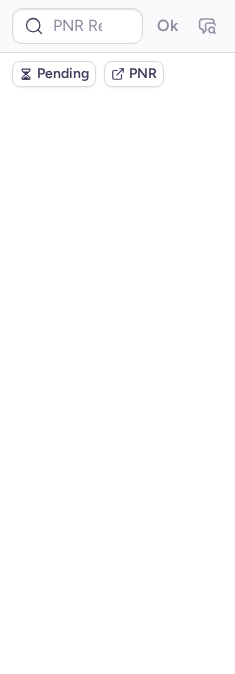 scroll, scrollTop: 0, scrollLeft: 0, axis: both 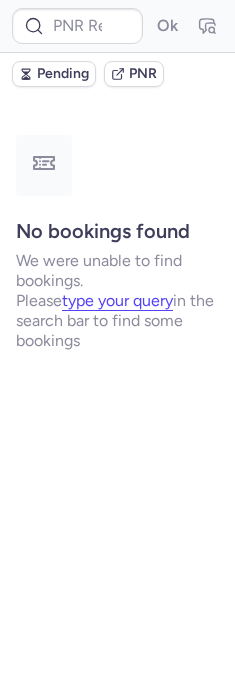 type on "CPU8BW" 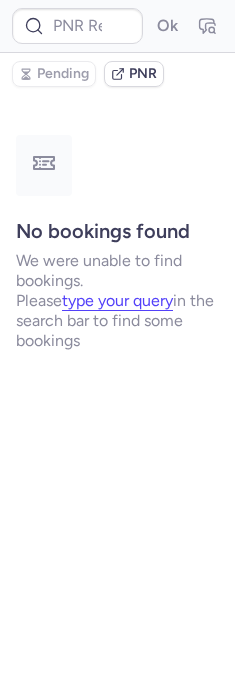 type on "CPJUCN" 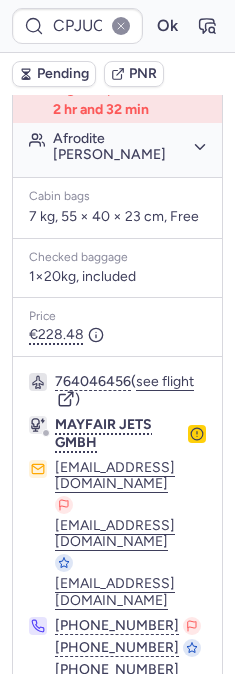 scroll, scrollTop: 1978, scrollLeft: 0, axis: vertical 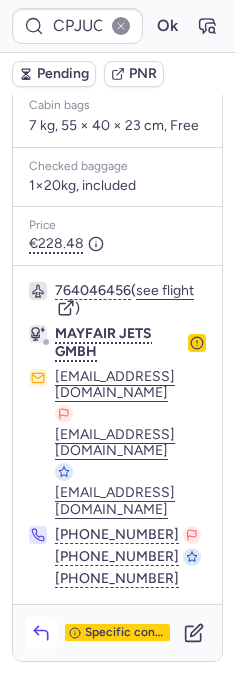 click 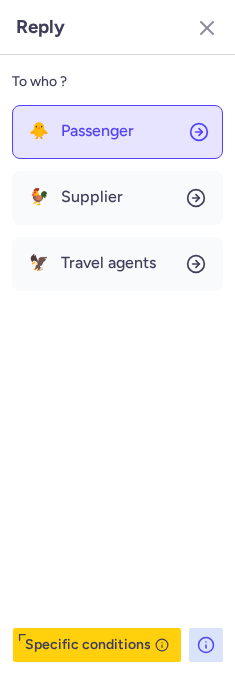 click on "🐥 Passenger" 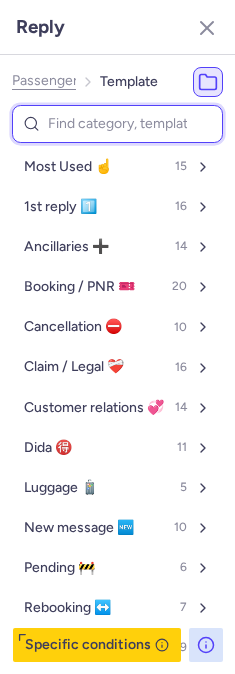click at bounding box center (117, 124) 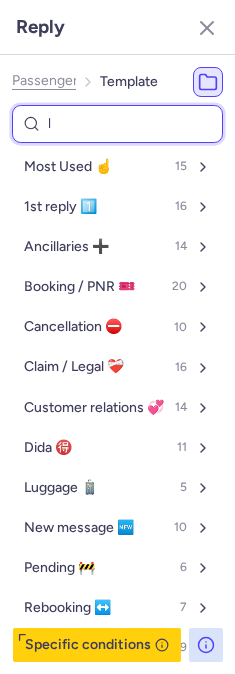 type on "lu" 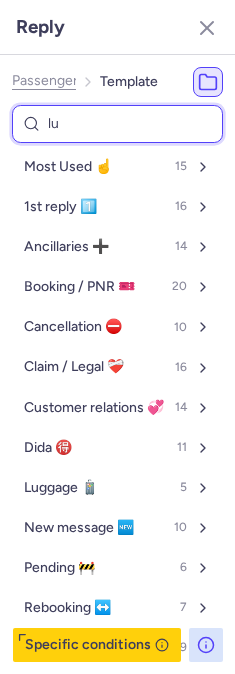 select on "en" 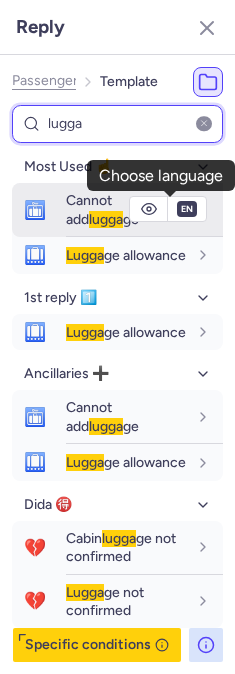 type on "lugga" 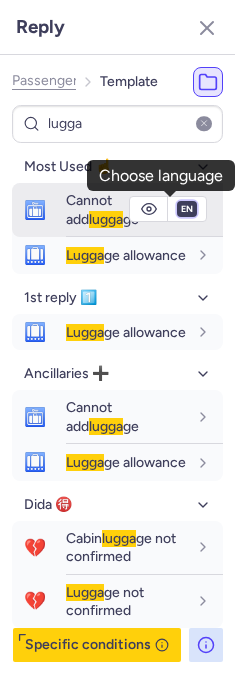 click on "fr en de nl pt es it ru" at bounding box center [187, 209] 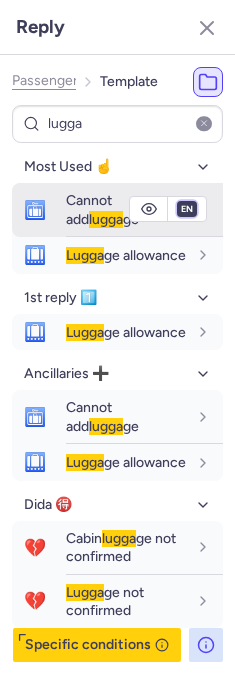 select on "de" 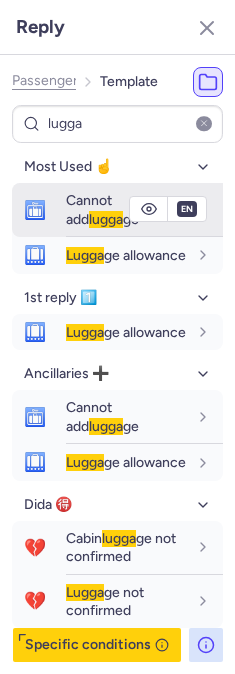 click on "fr en de nl pt es it ru" at bounding box center [187, 209] 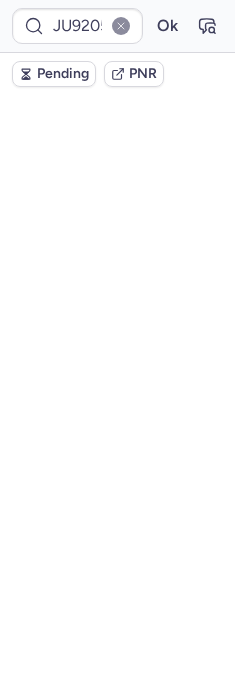 scroll, scrollTop: 0, scrollLeft: 0, axis: both 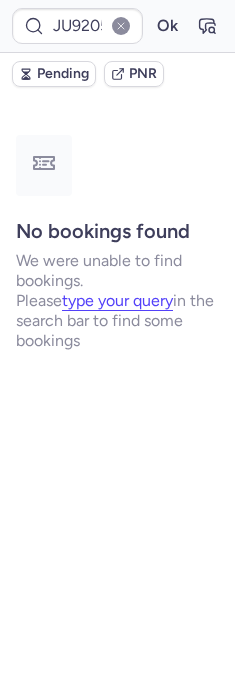 type on "CPU8BW" 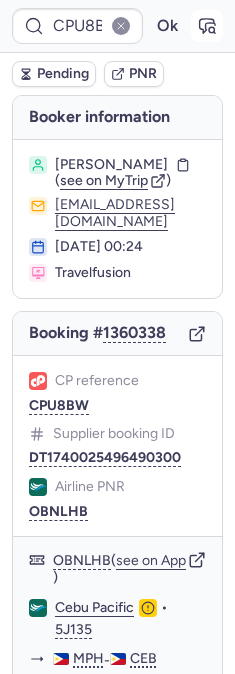 click 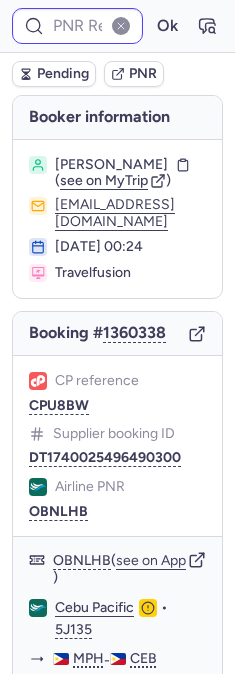 type on "CPU8BW" 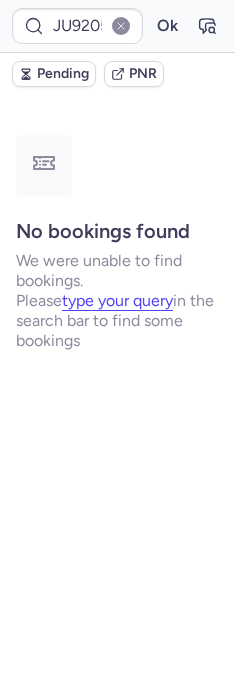 type on "CPG9GQ" 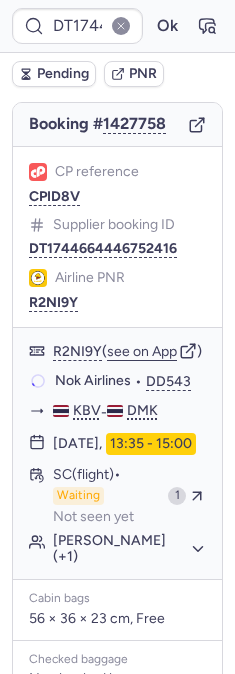 scroll, scrollTop: 333, scrollLeft: 0, axis: vertical 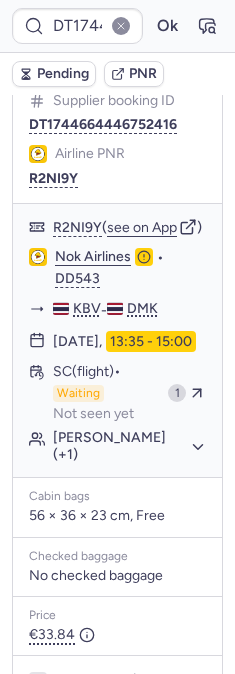 type on "CPM4XJ" 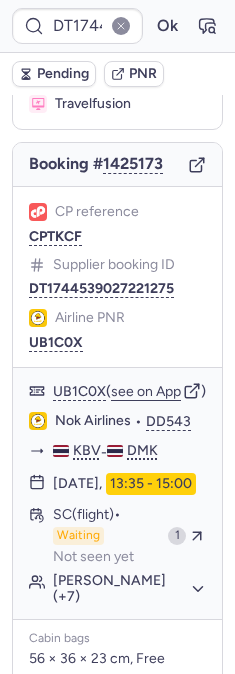 scroll, scrollTop: 222, scrollLeft: 0, axis: vertical 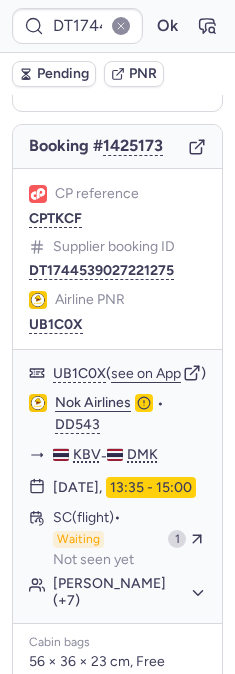 type on "CPM4XJ" 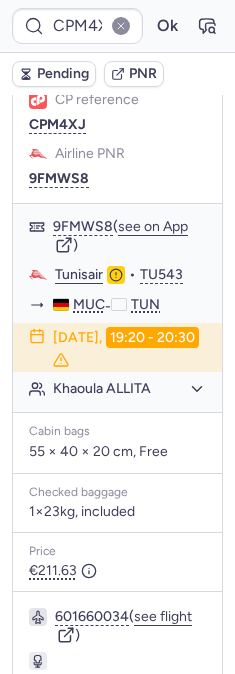 scroll, scrollTop: 555, scrollLeft: 0, axis: vertical 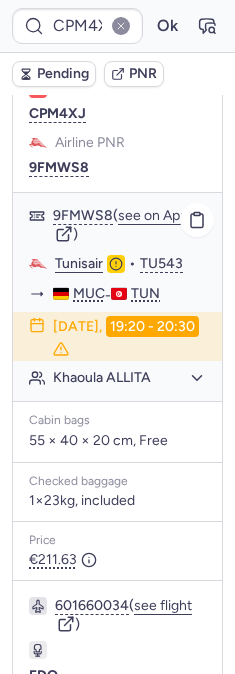 type on "006N1S" 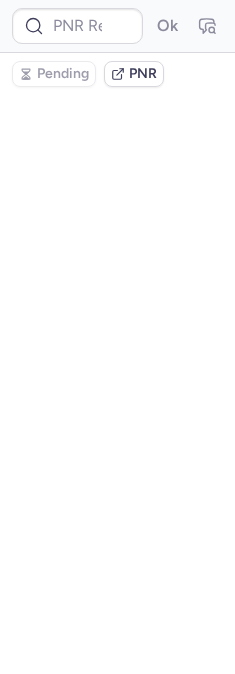 scroll, scrollTop: 0, scrollLeft: 0, axis: both 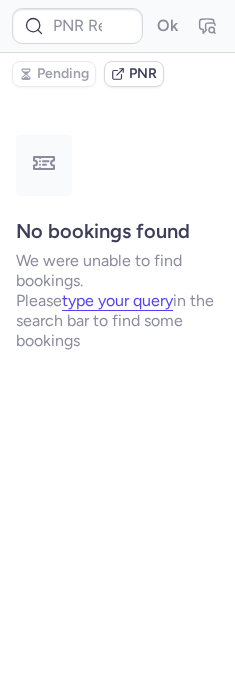 type on "CPRGBG" 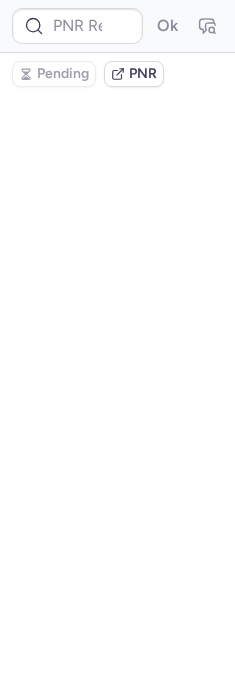 type on "CPW7VR" 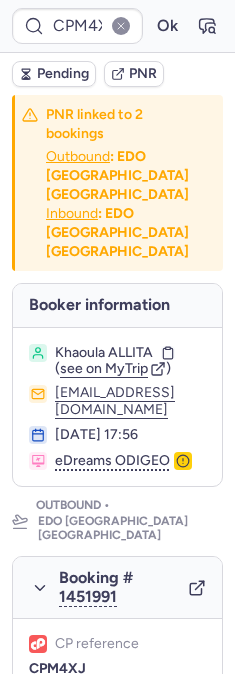 type on "CPNII3" 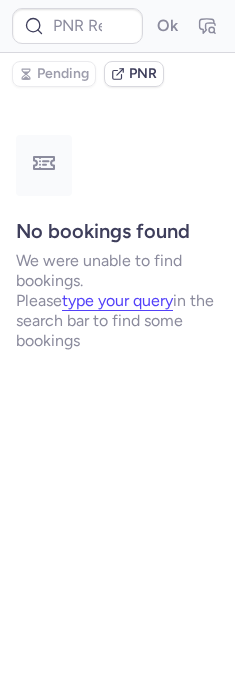 type on "CPW7VR" 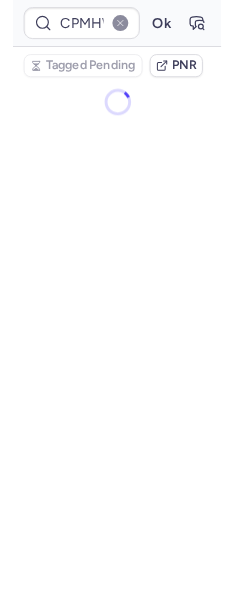 scroll, scrollTop: 0, scrollLeft: 0, axis: both 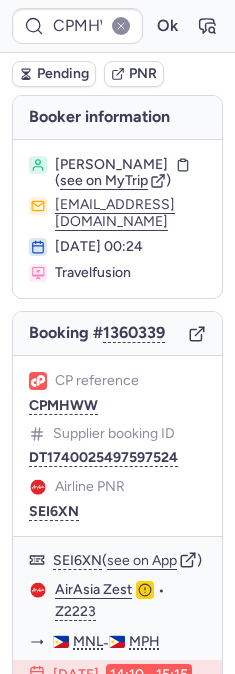 type on "CPU8BW" 